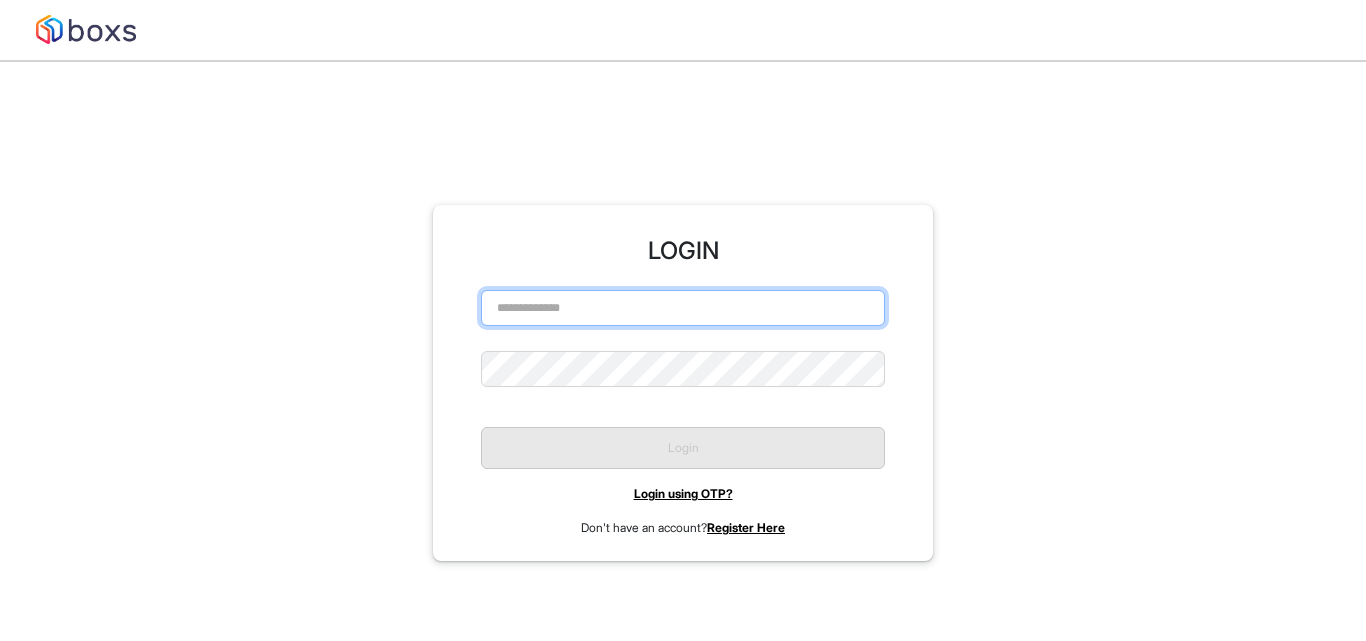 click at bounding box center (683, 308) 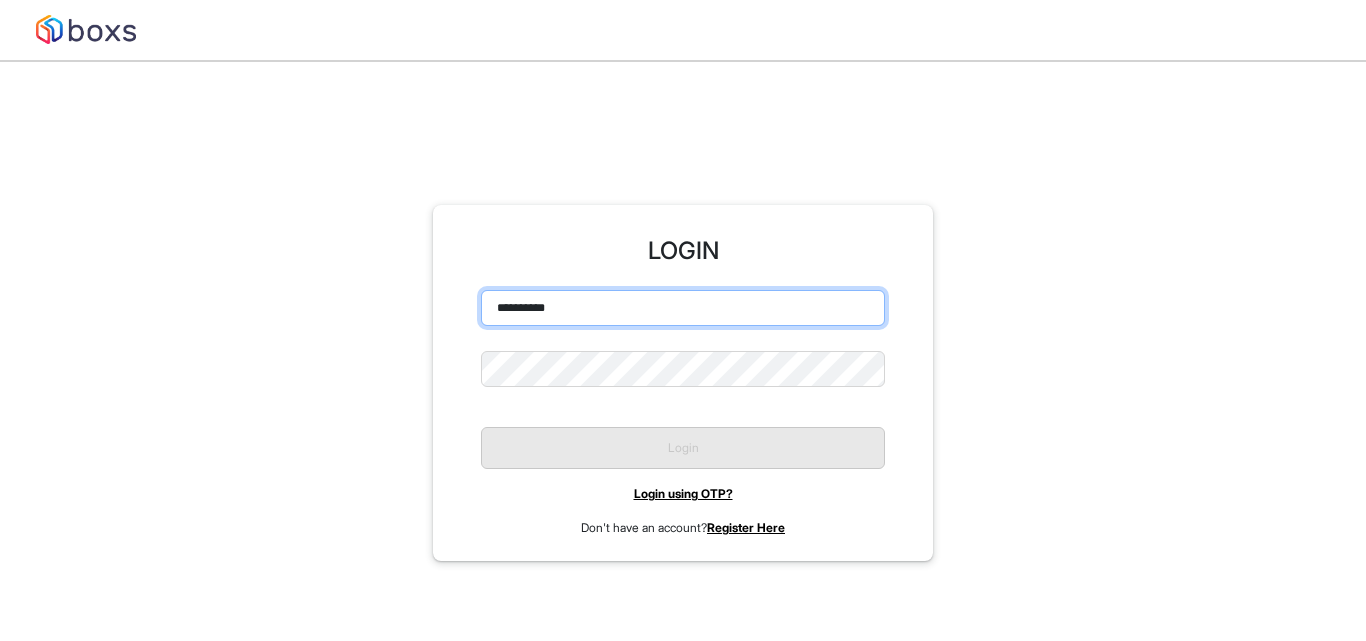 type on "**********" 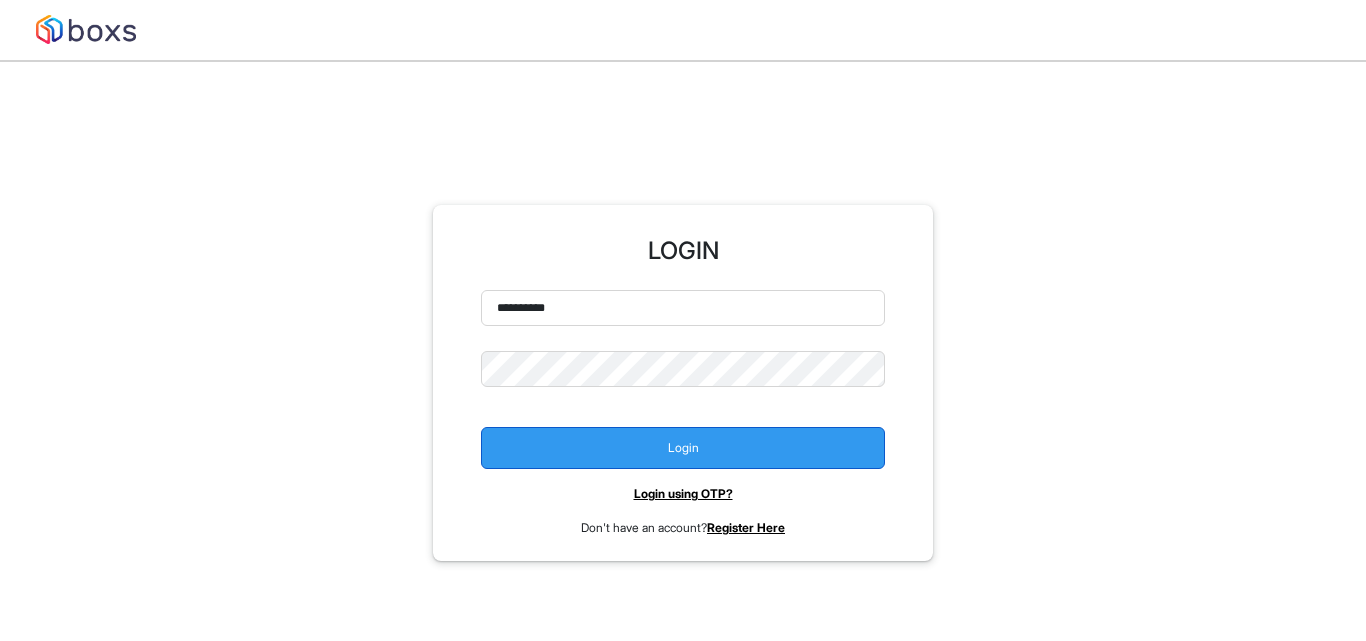 click on "Login" at bounding box center [683, 448] 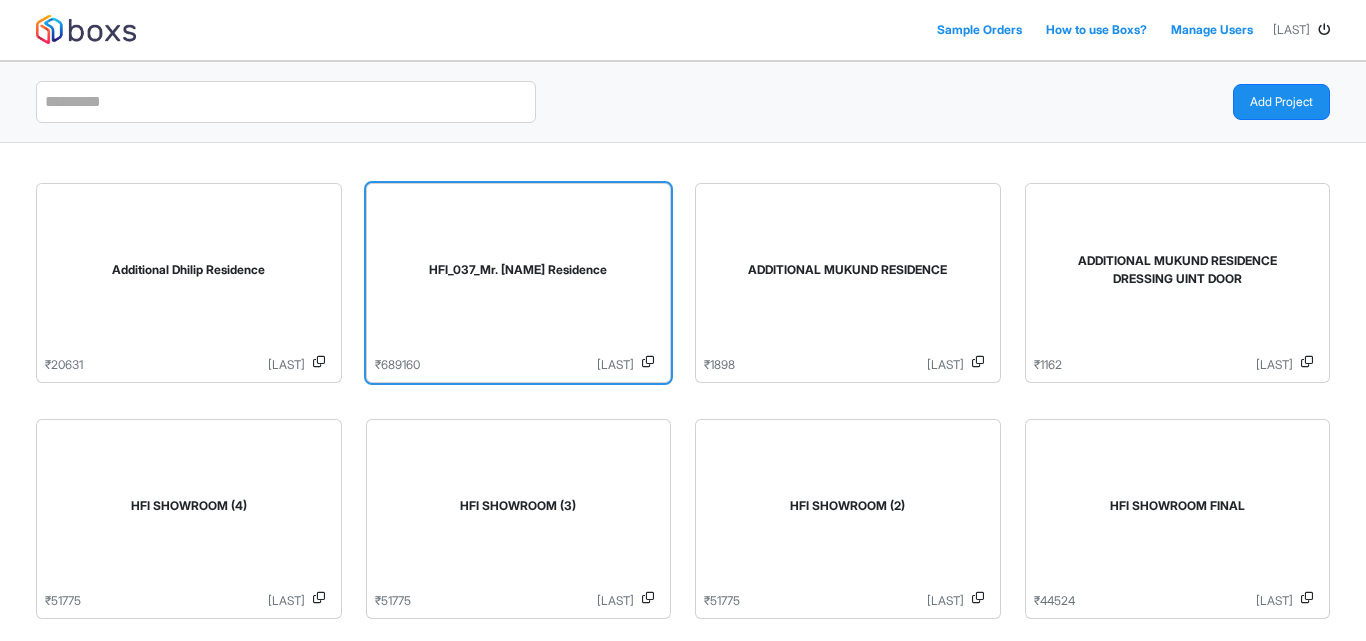 click on "HFI_037_Mr. [NAME] Residence" at bounding box center [519, 274] 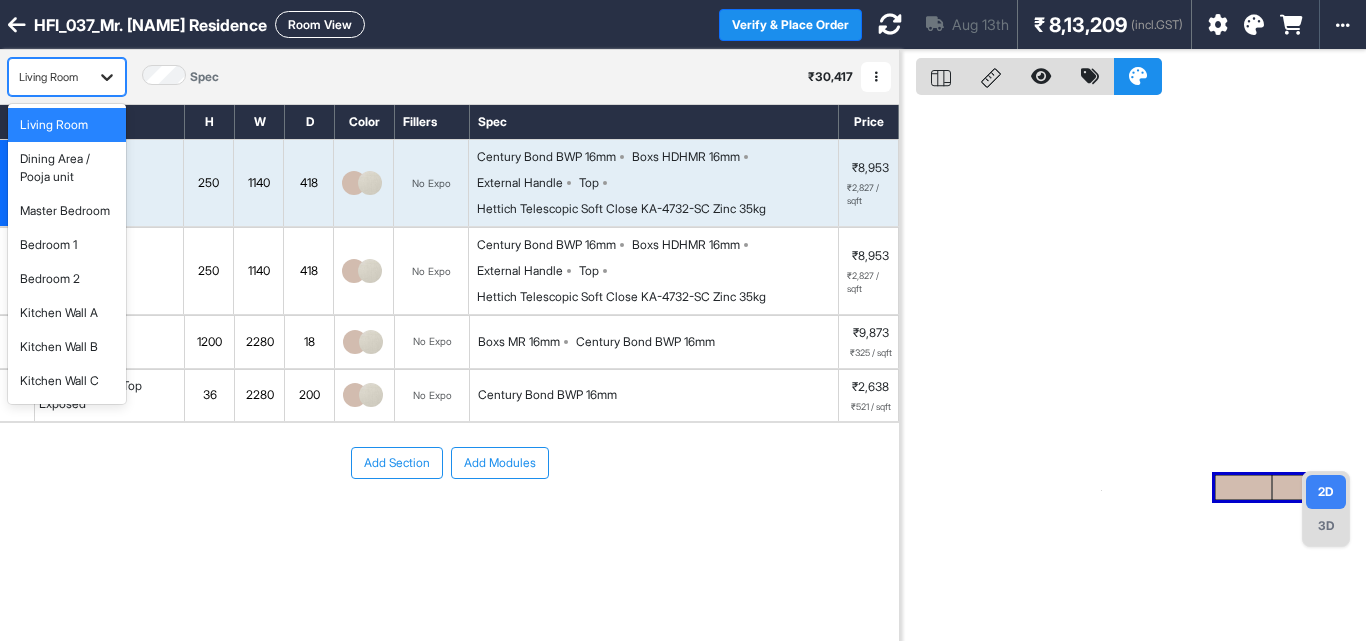 click at bounding box center [107, 77] 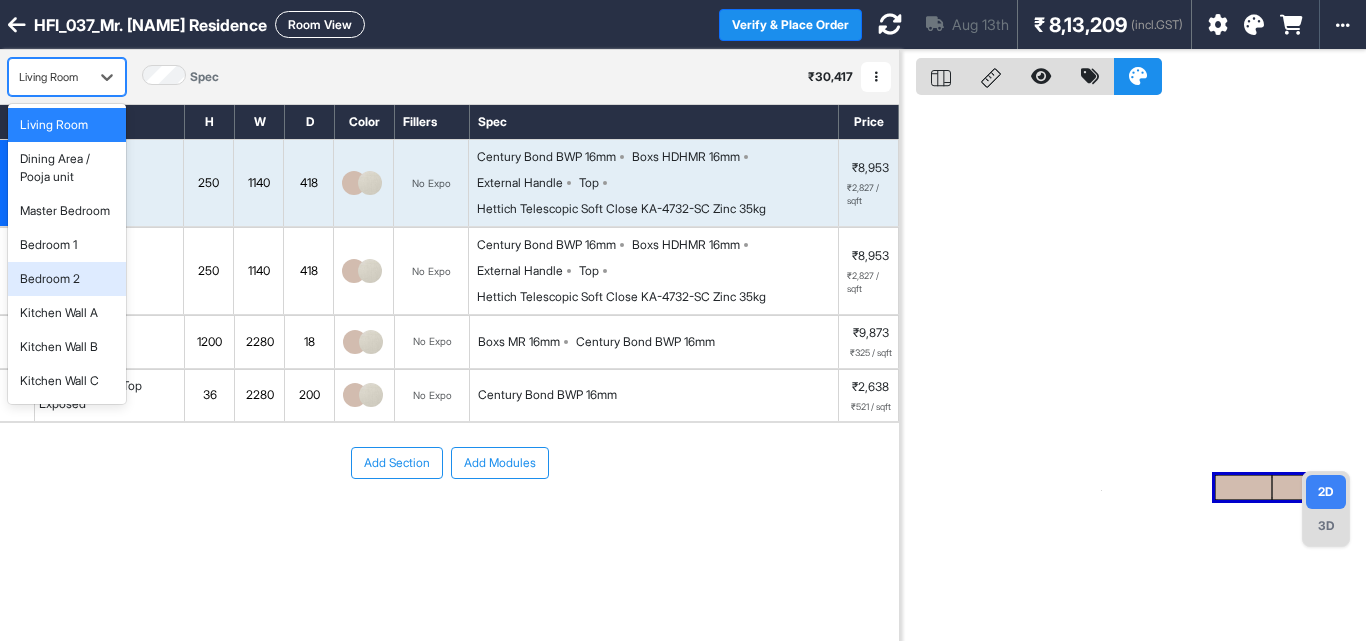 click on "Bedroom 2" at bounding box center [67, 279] 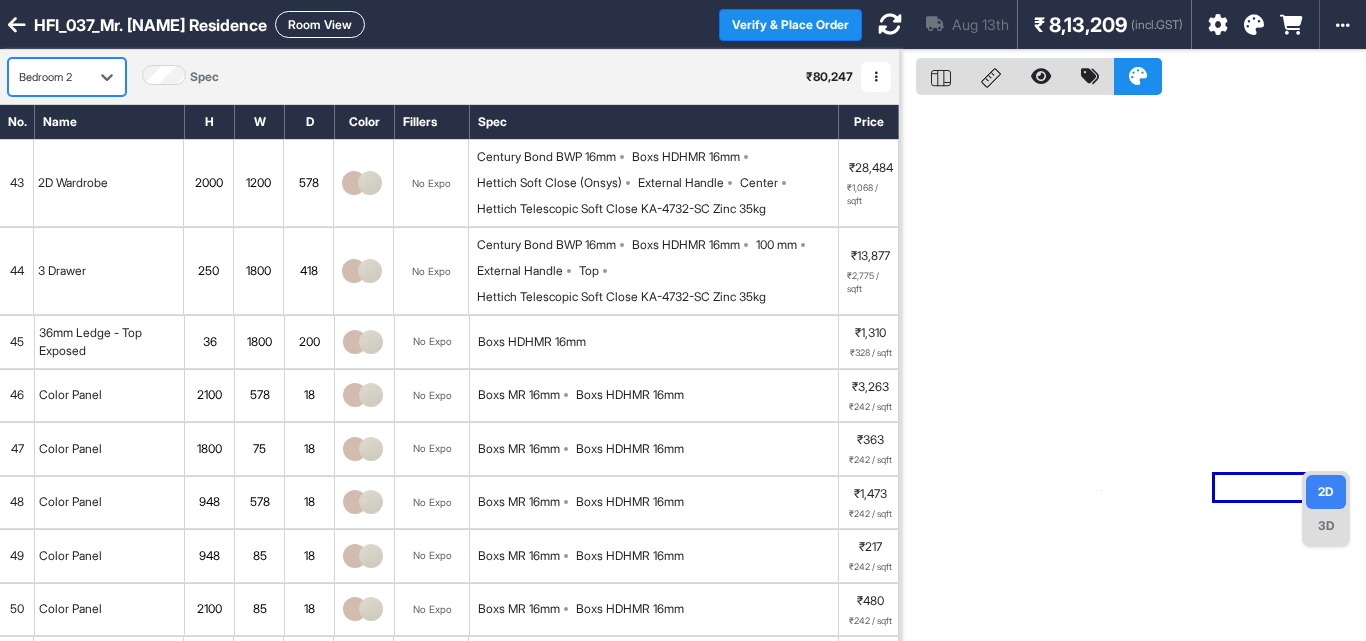 click on "Room View" at bounding box center [320, 24] 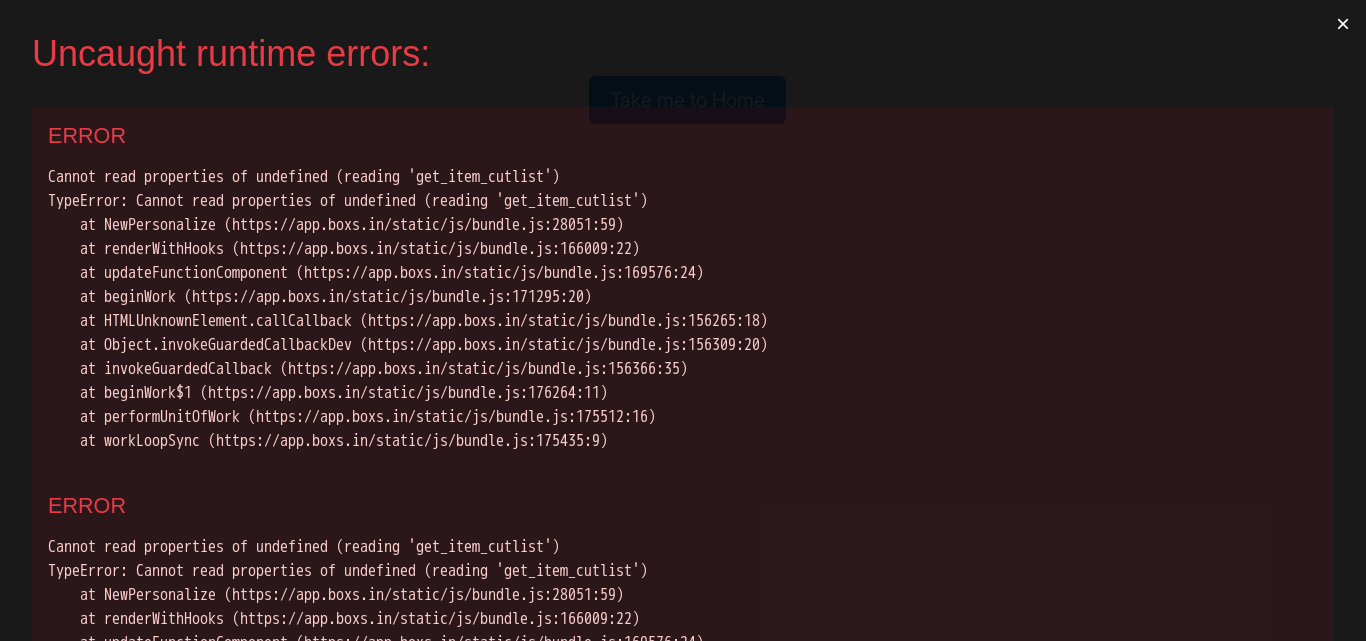 scroll, scrollTop: 0, scrollLeft: 0, axis: both 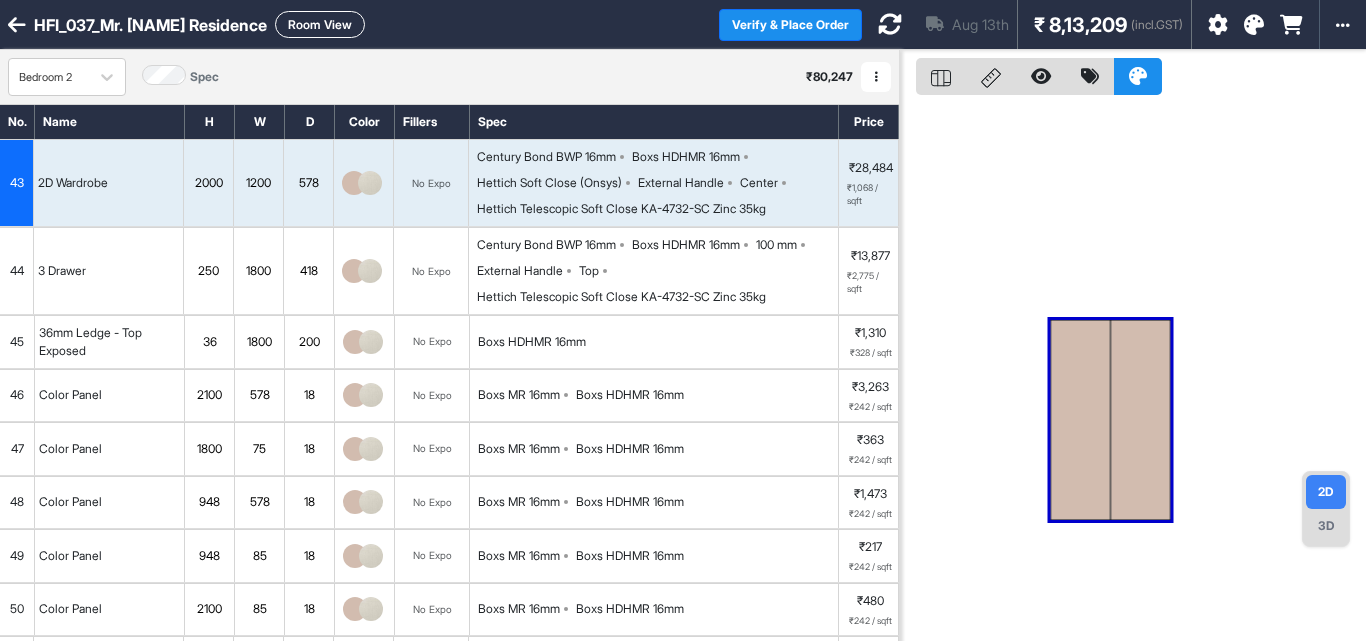 click on "Room View" at bounding box center [320, 24] 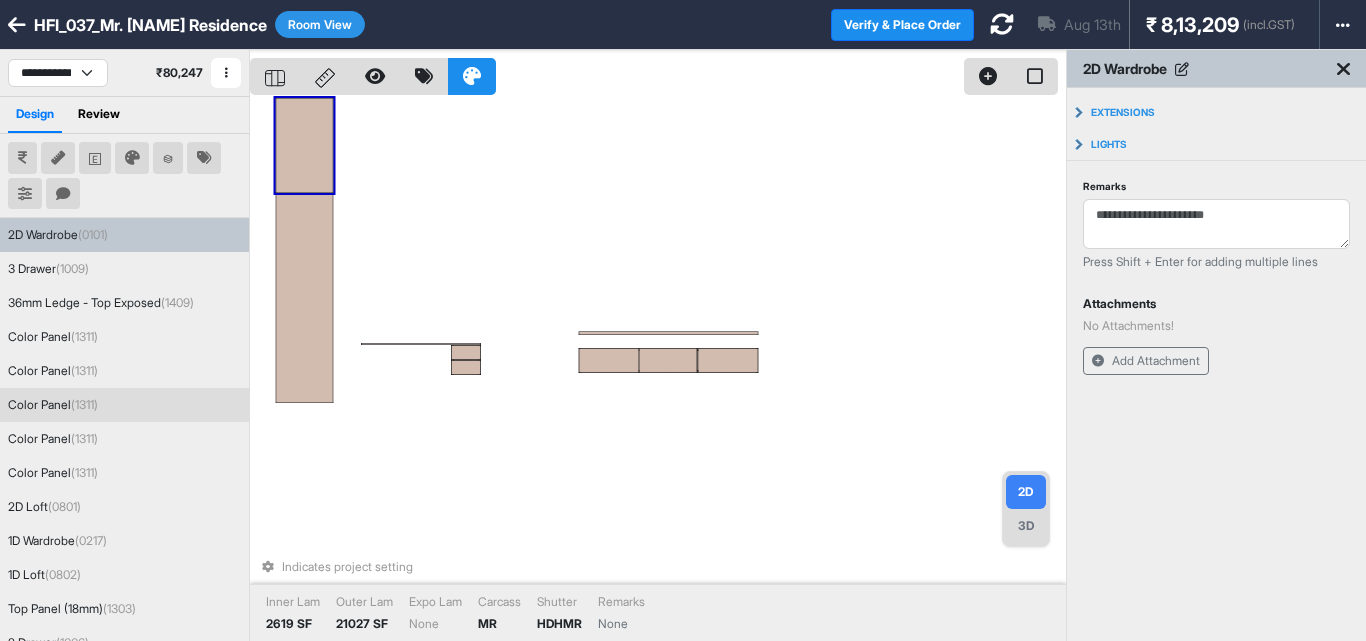 drag, startPoint x: 787, startPoint y: 249, endPoint x: 447, endPoint y: 135, distance: 358.60284 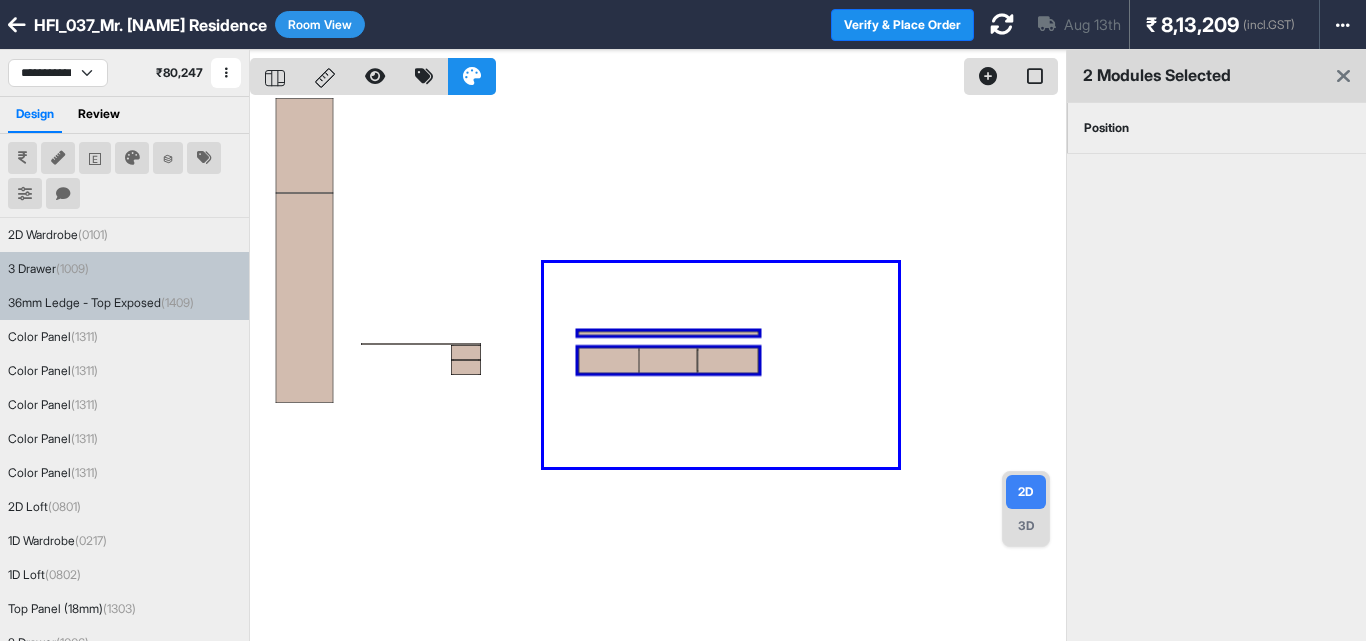 drag, startPoint x: 544, startPoint y: 263, endPoint x: 898, endPoint y: 467, distance: 408.57312 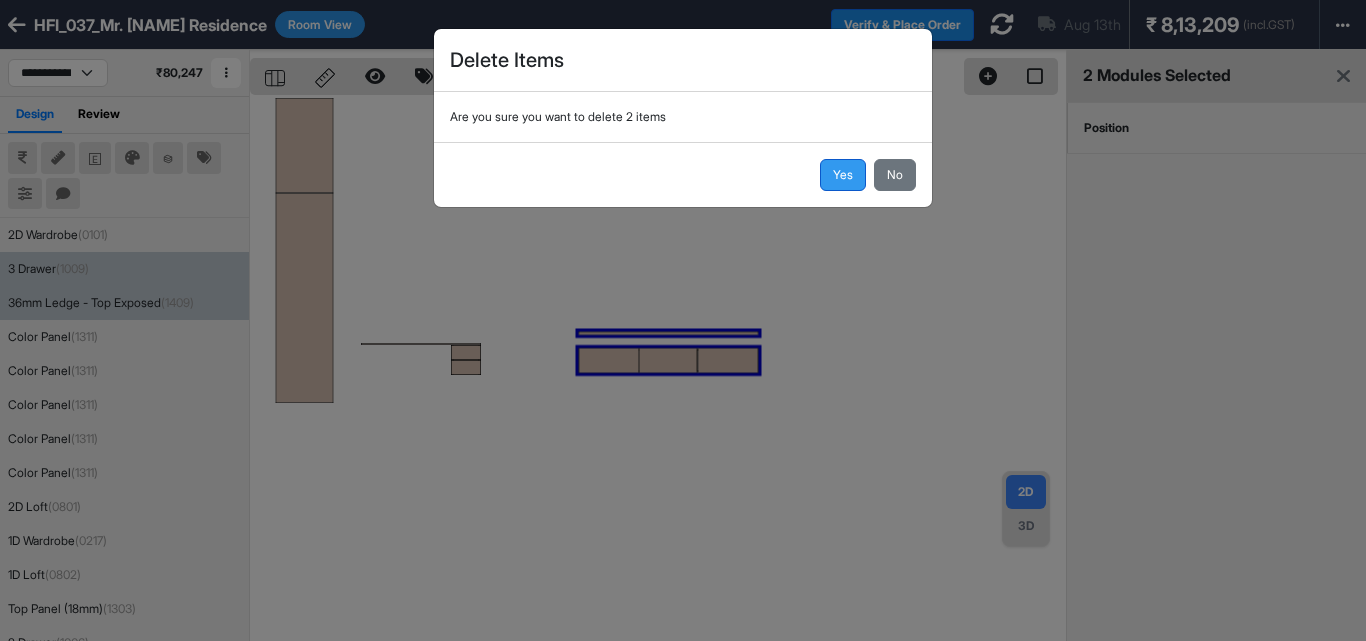 click on "Yes" at bounding box center (843, 175) 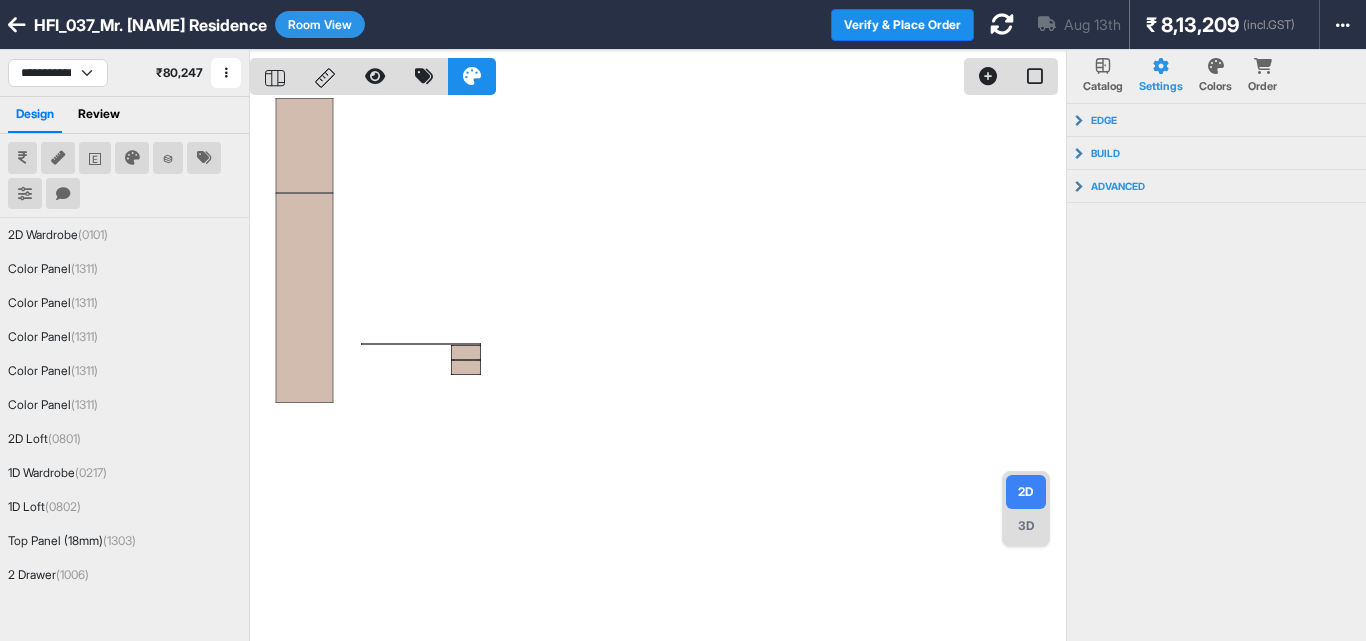 scroll, scrollTop: 50, scrollLeft: 0, axis: vertical 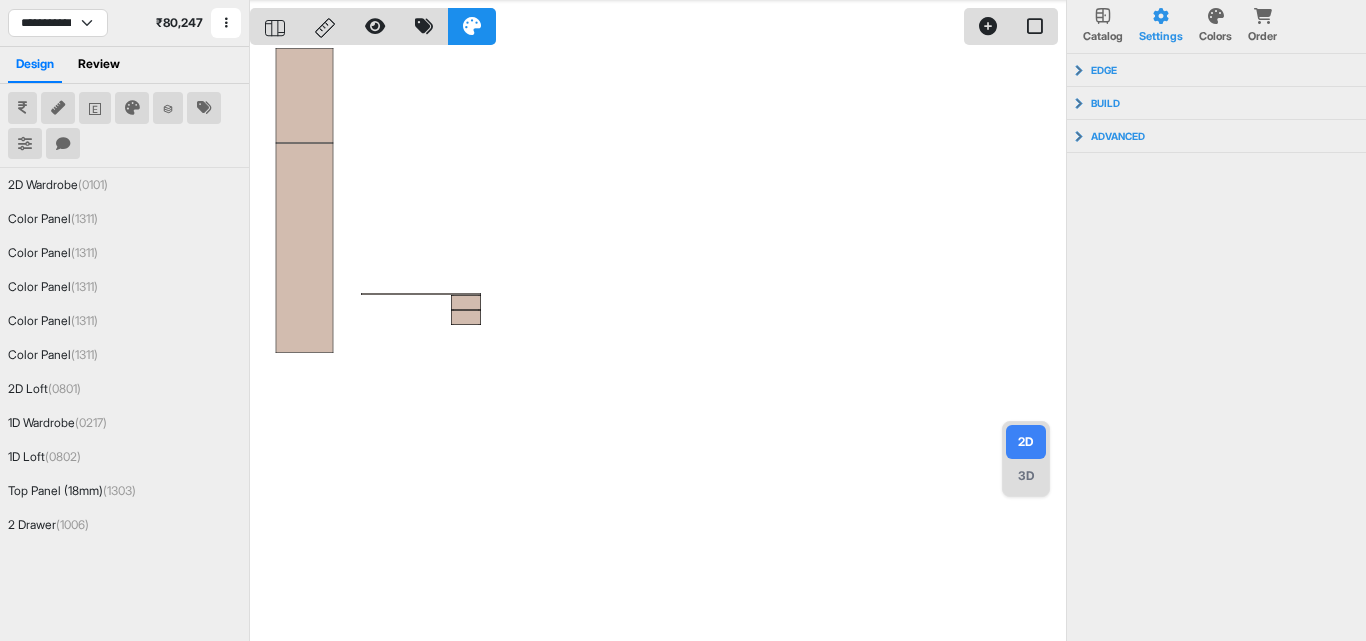 drag, startPoint x: 588, startPoint y: 199, endPoint x: 868, endPoint y: 231, distance: 281.82263 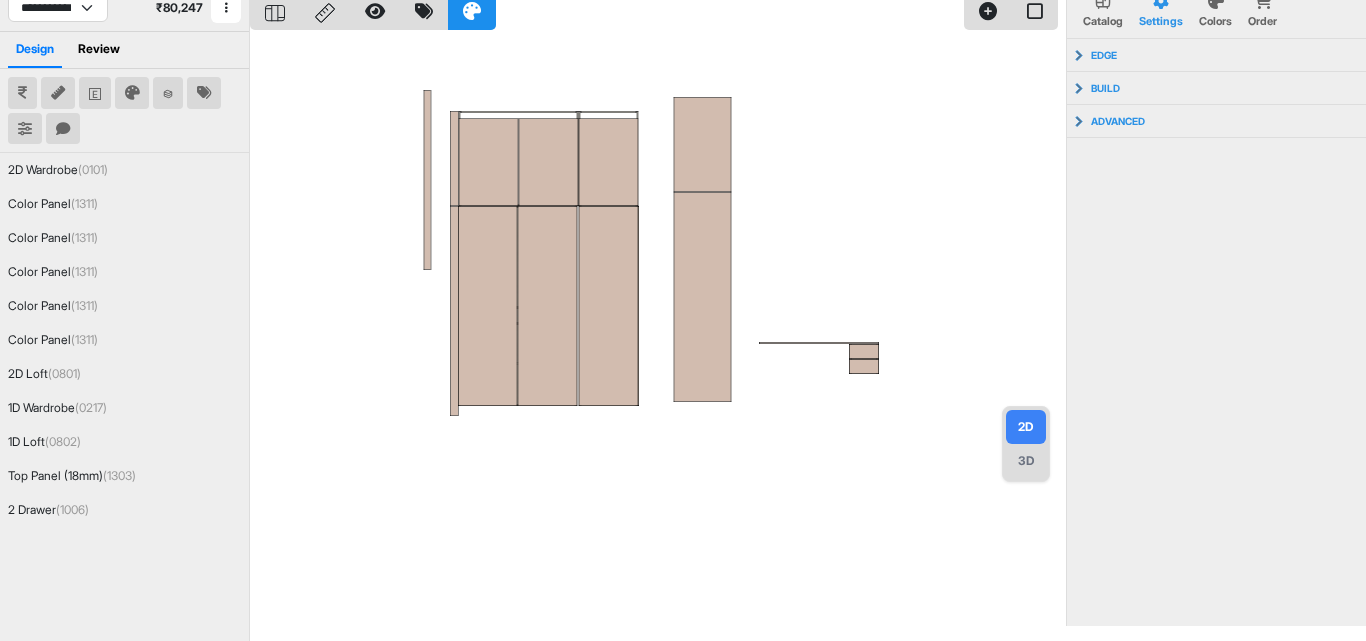scroll, scrollTop: 75, scrollLeft: 0, axis: vertical 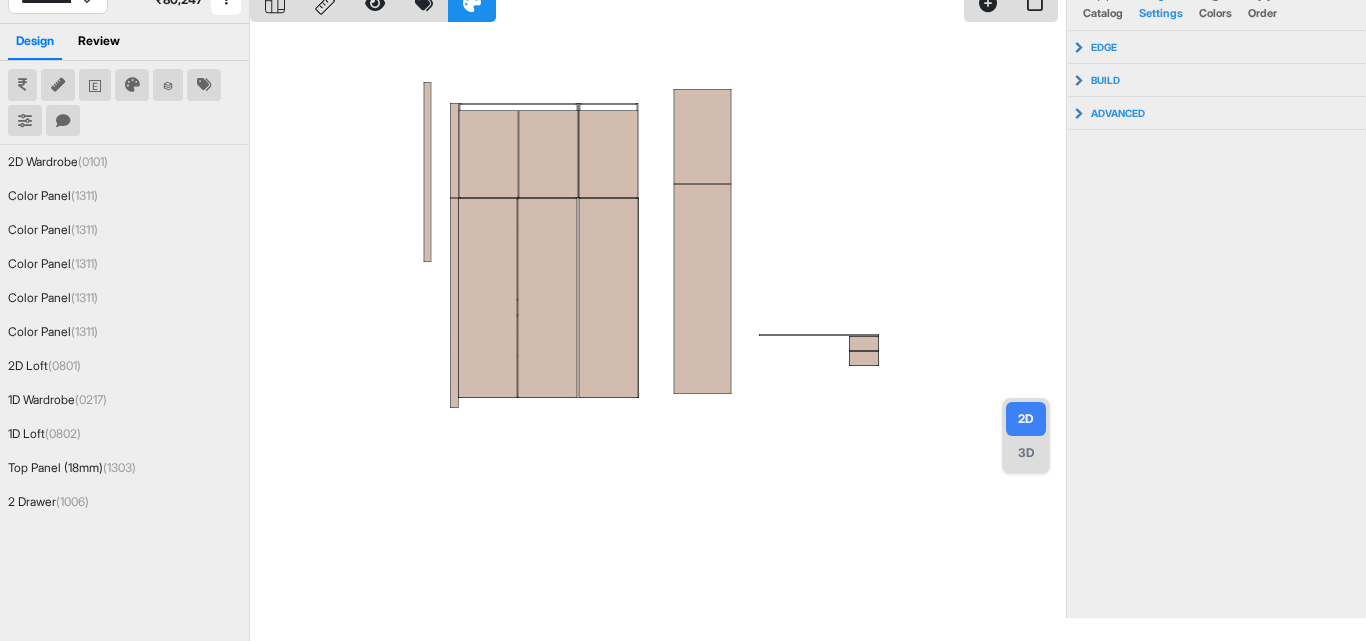 drag, startPoint x: 753, startPoint y: 187, endPoint x: 871, endPoint y: 216, distance: 121.511314 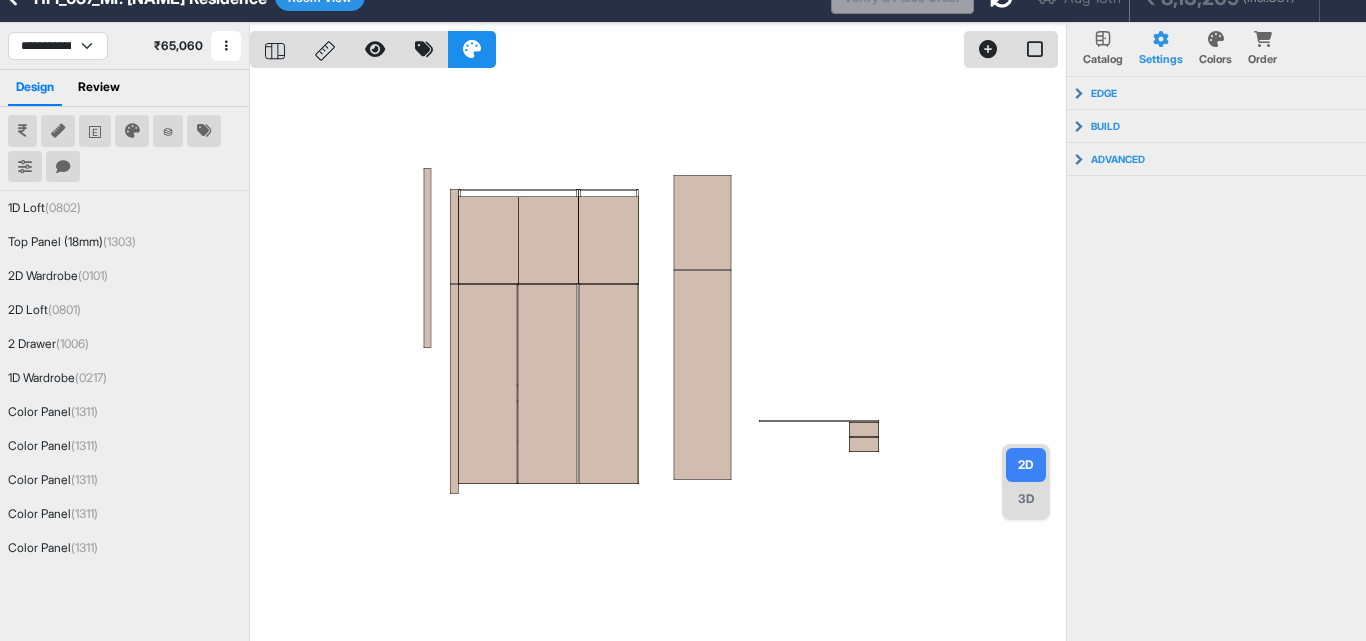 scroll, scrollTop: 0, scrollLeft: 0, axis: both 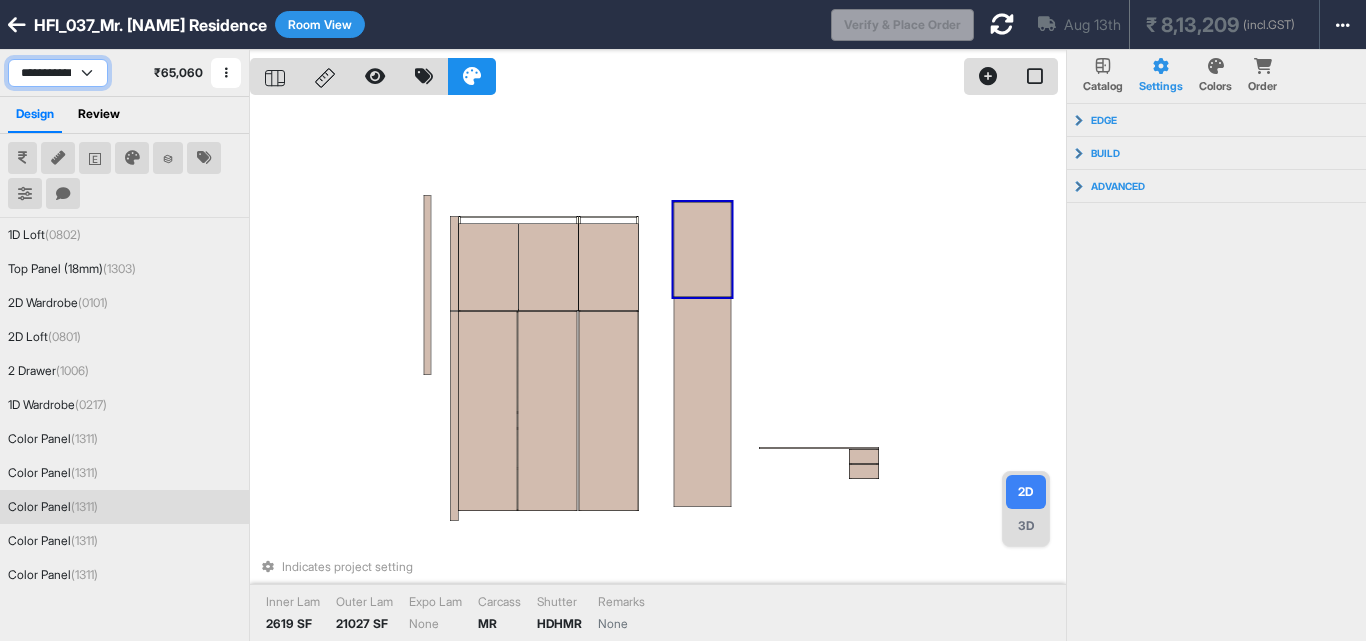 click on "**********" at bounding box center (58, 73) 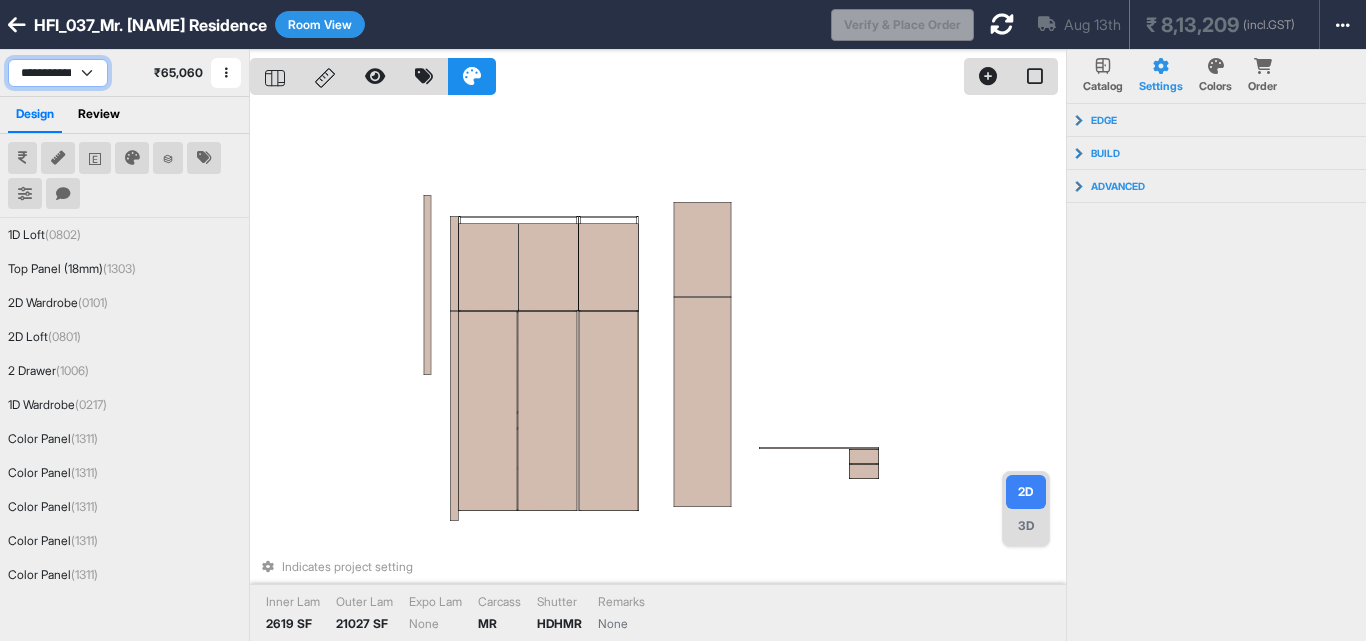 select on "****" 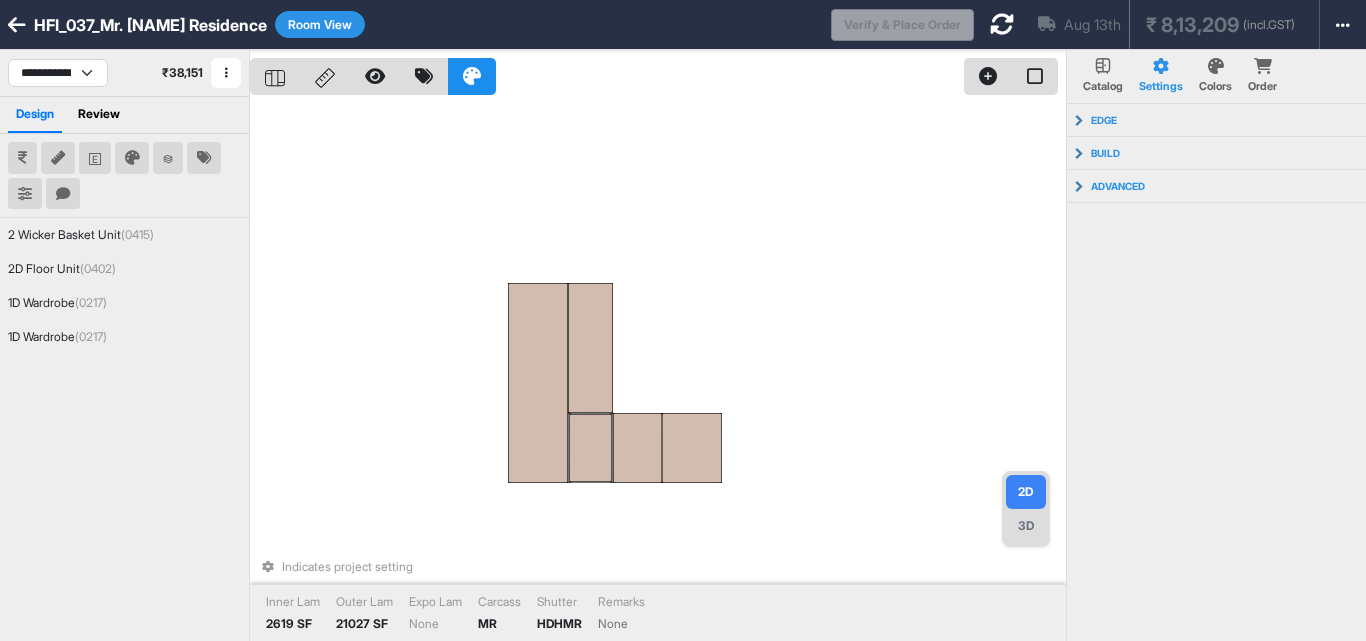 click on "Indicates project setting Inner Lam 2619 SF Outer Lam 21027 SF Expo Lam None Carcass MR Shutter HDHMR Remarks None" at bounding box center (658, 370) 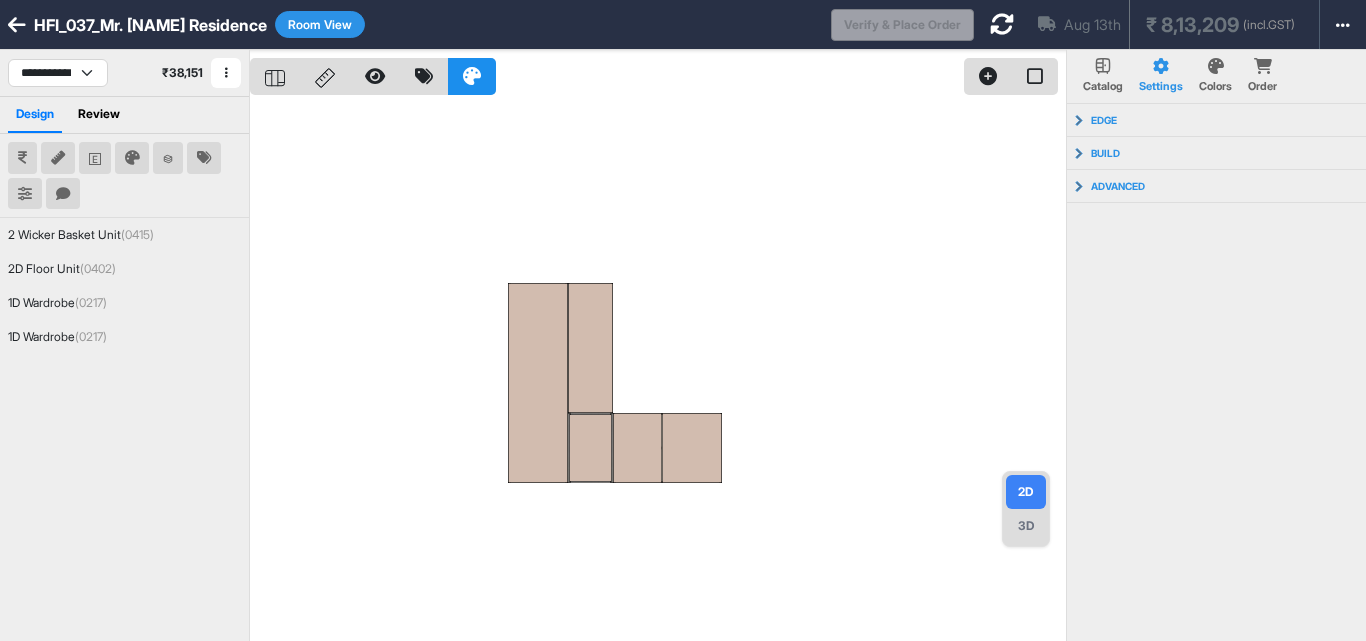 drag, startPoint x: 633, startPoint y: 506, endPoint x: 538, endPoint y: 221, distance: 300.41638 